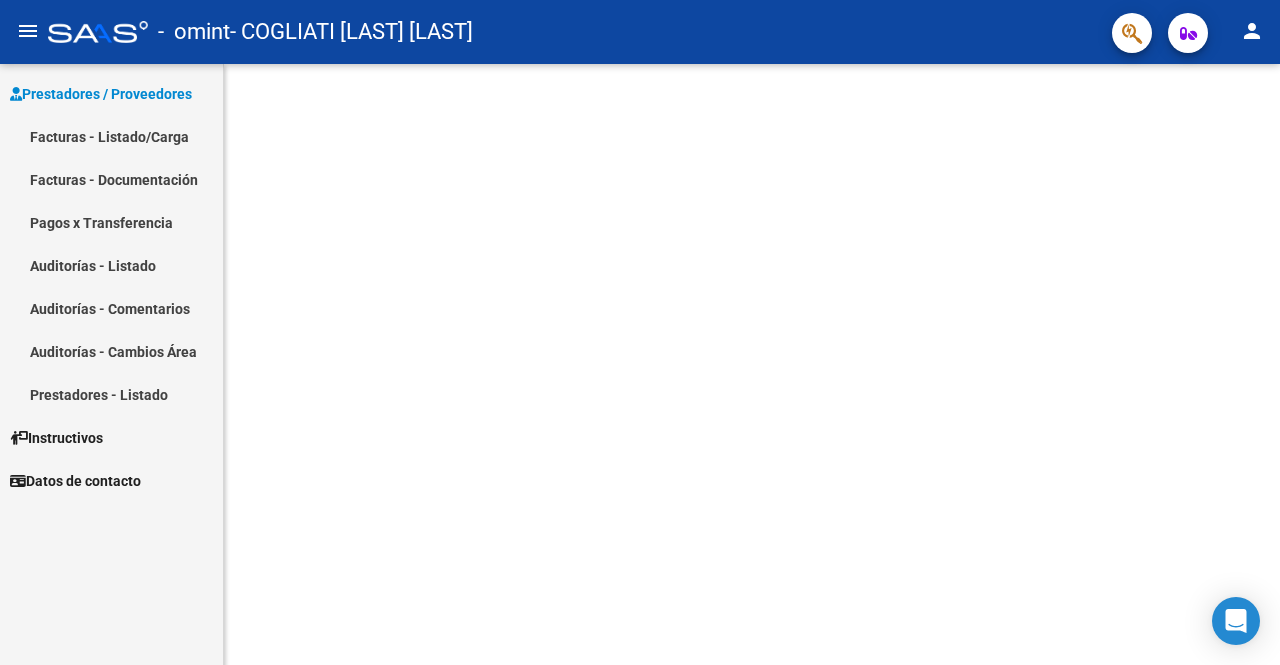 scroll, scrollTop: 0, scrollLeft: 0, axis: both 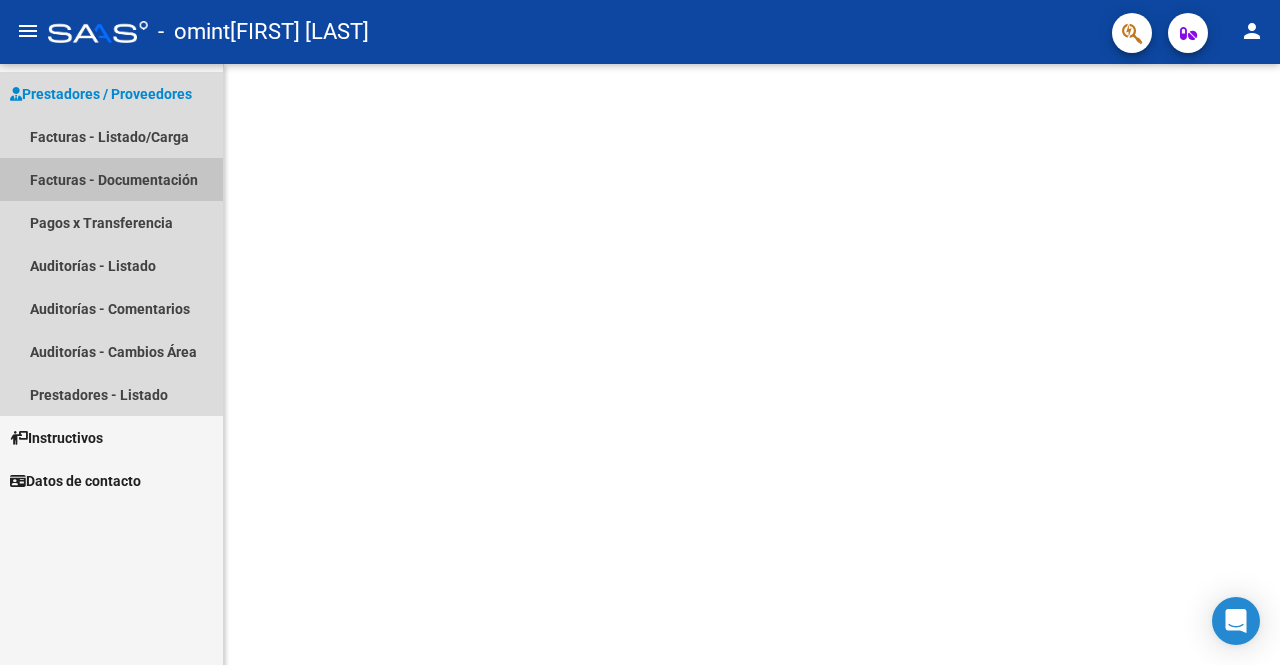click on "Facturas - Documentación" at bounding box center [111, 179] 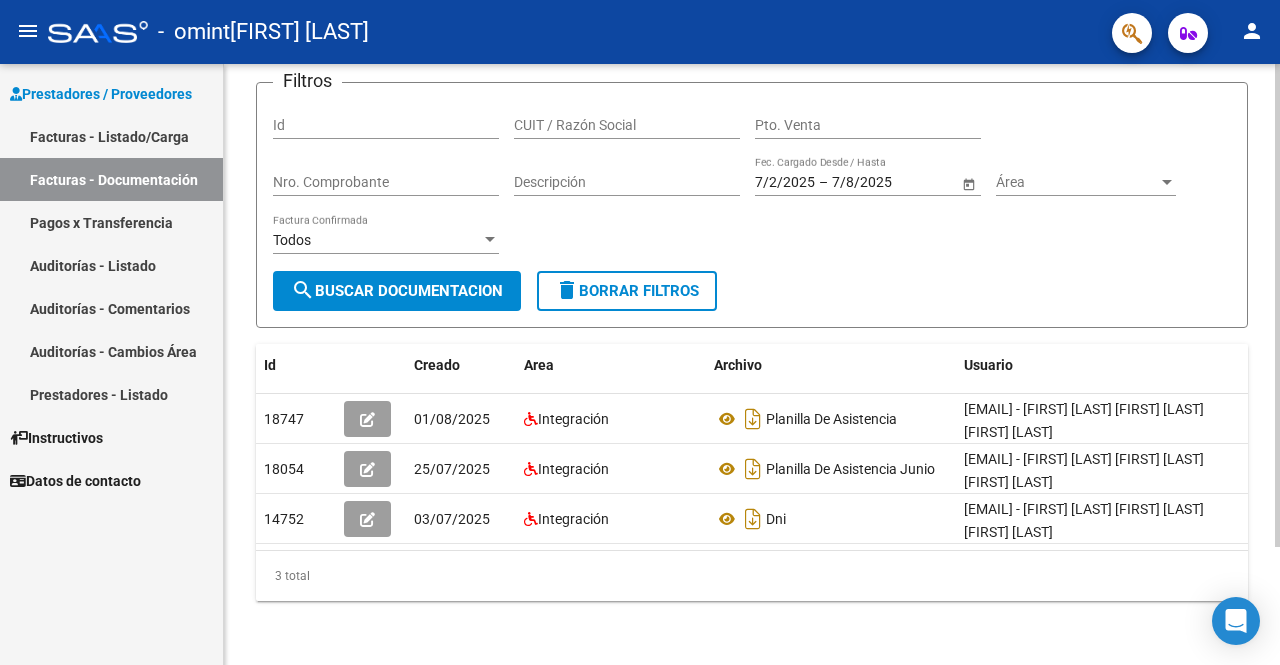 scroll, scrollTop: 0, scrollLeft: 0, axis: both 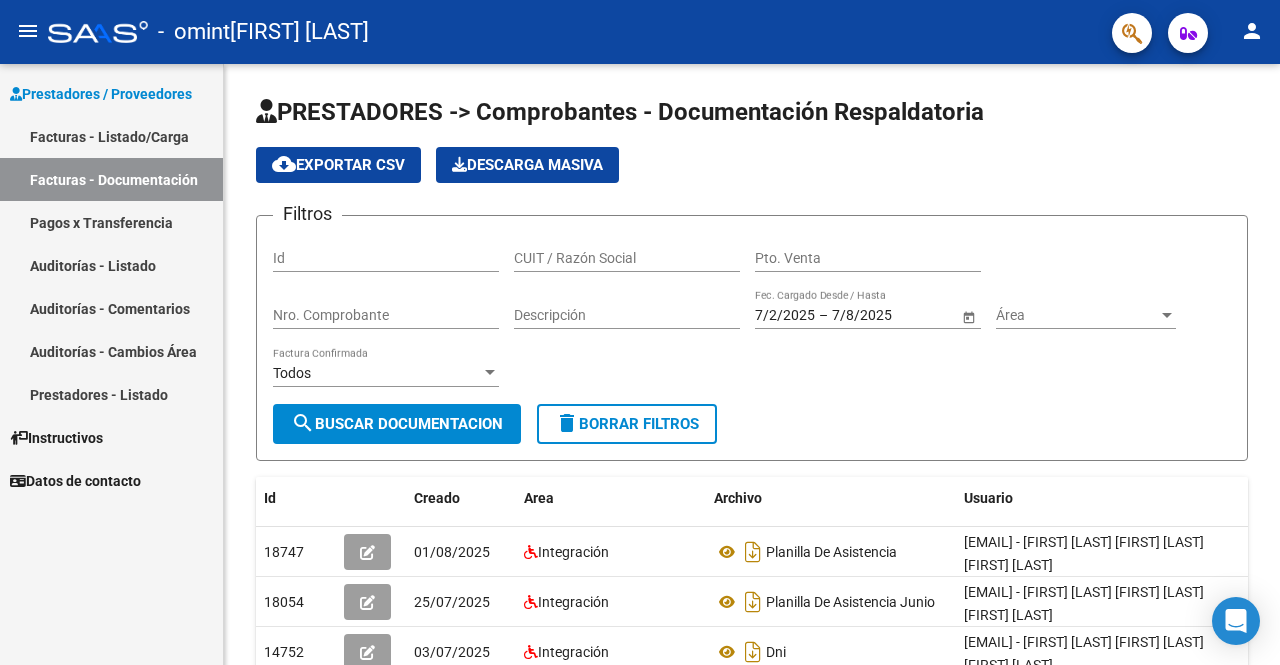 click on "Facturas - Listado/Carga" at bounding box center [111, 136] 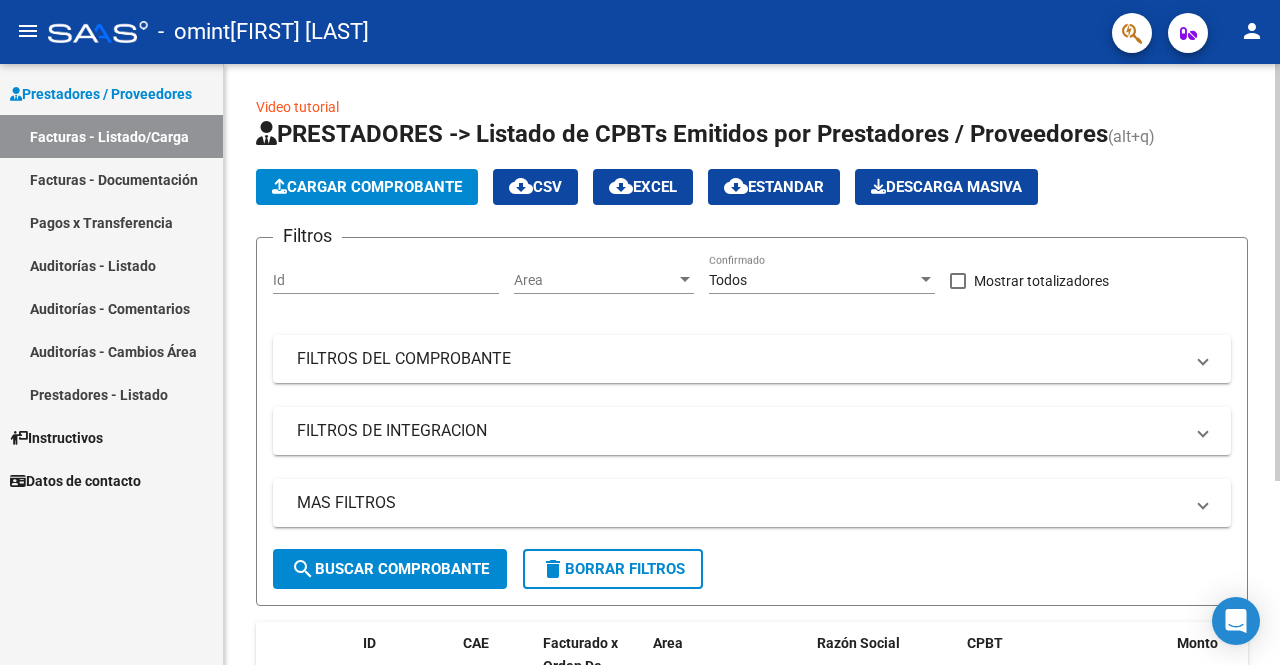 click on "Cargar Comprobante" 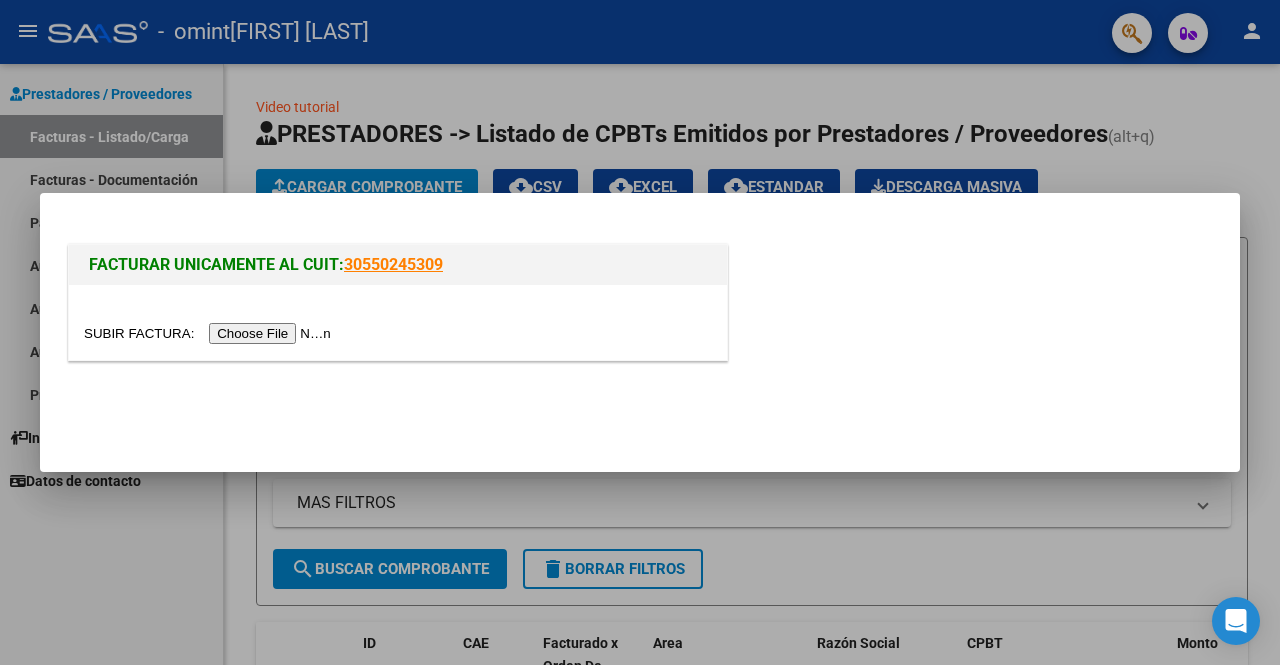 click at bounding box center (640, 332) 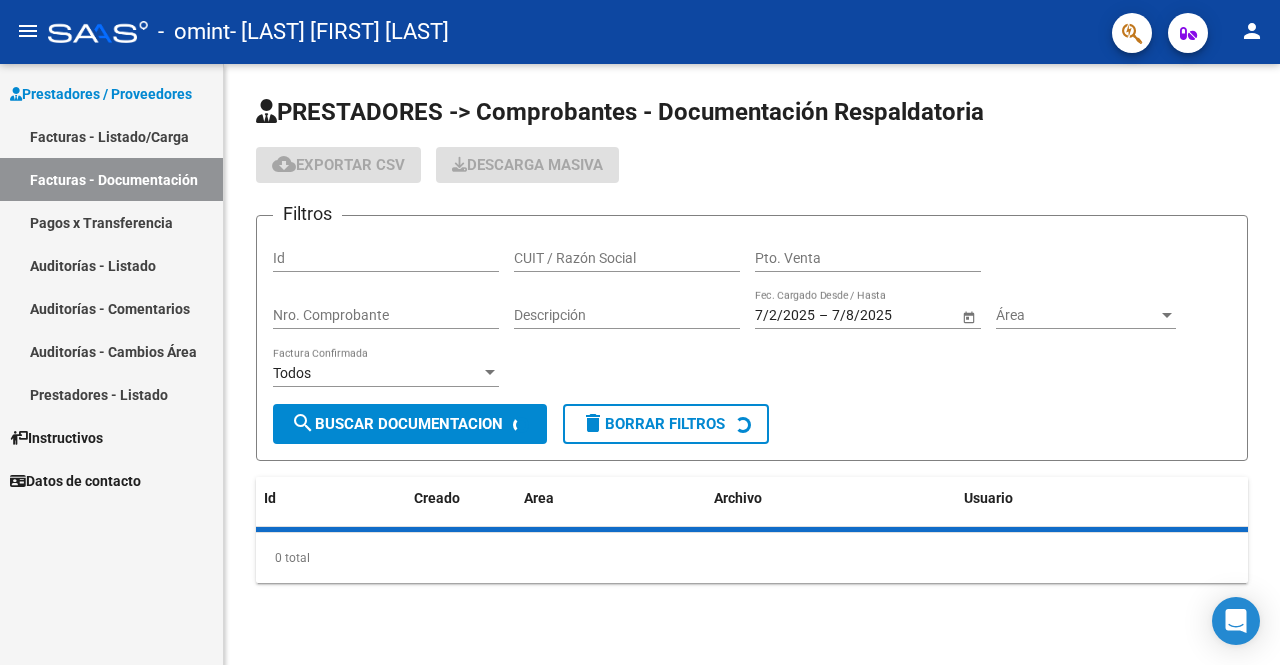 scroll, scrollTop: 0, scrollLeft: 0, axis: both 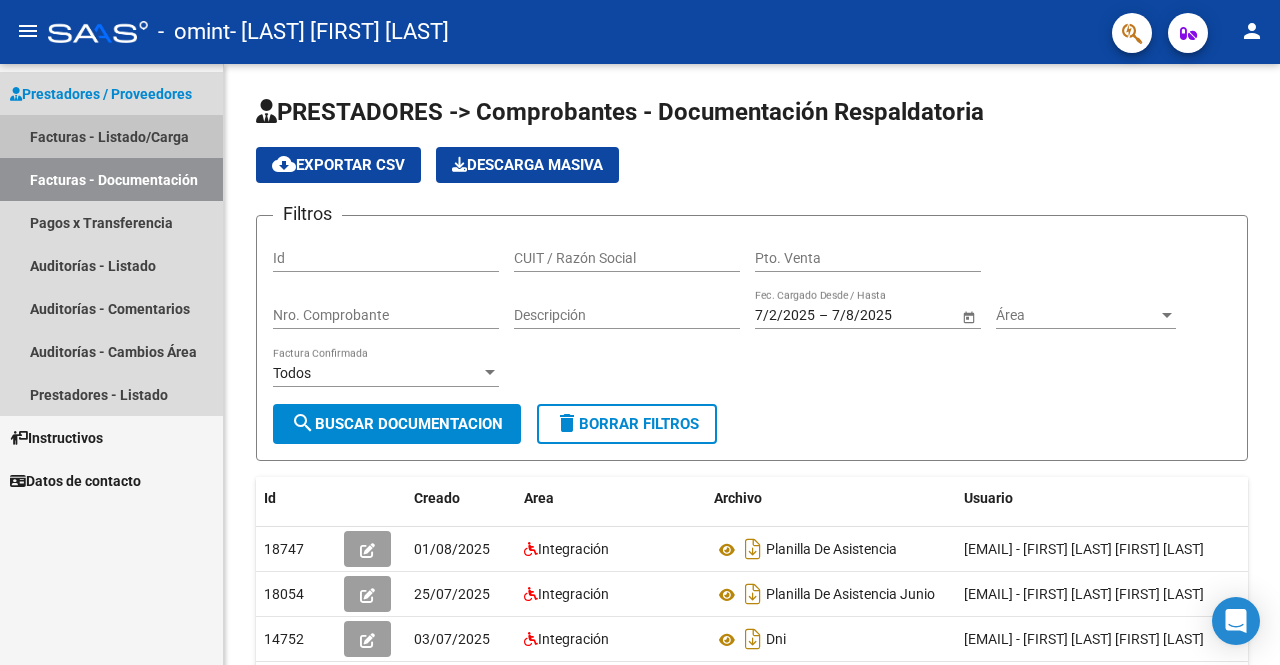 click on "Facturas - Listado/Carga" at bounding box center (111, 136) 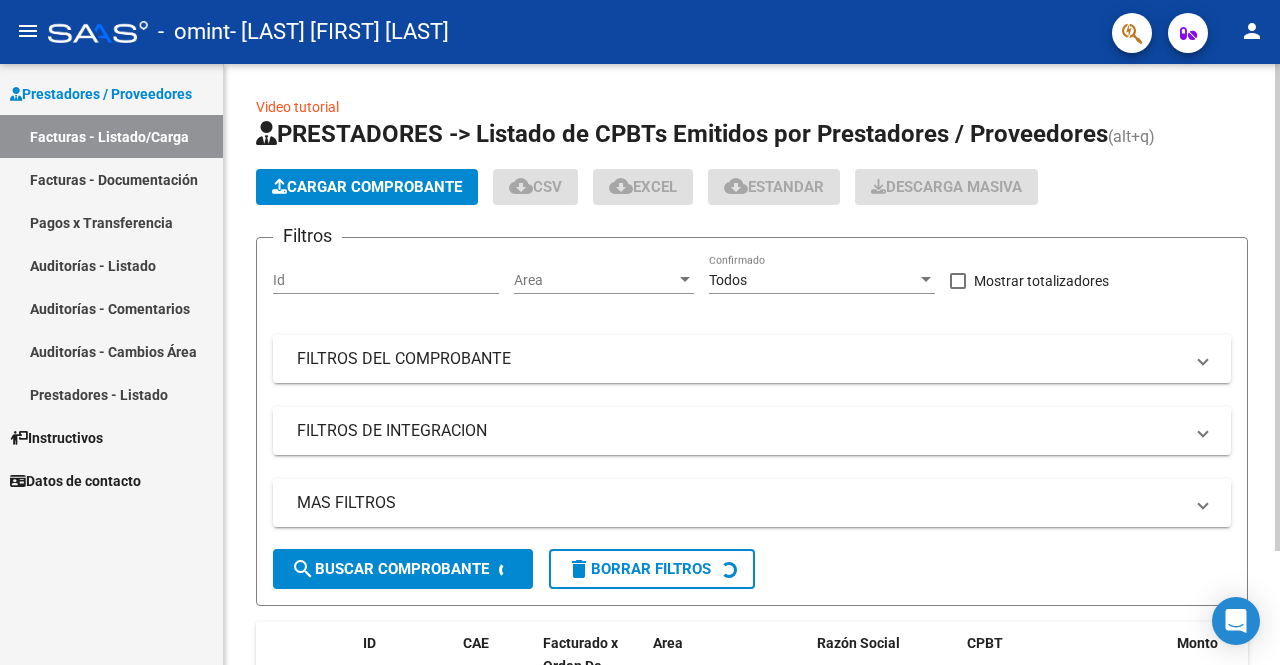 click on "Cargar Comprobante" 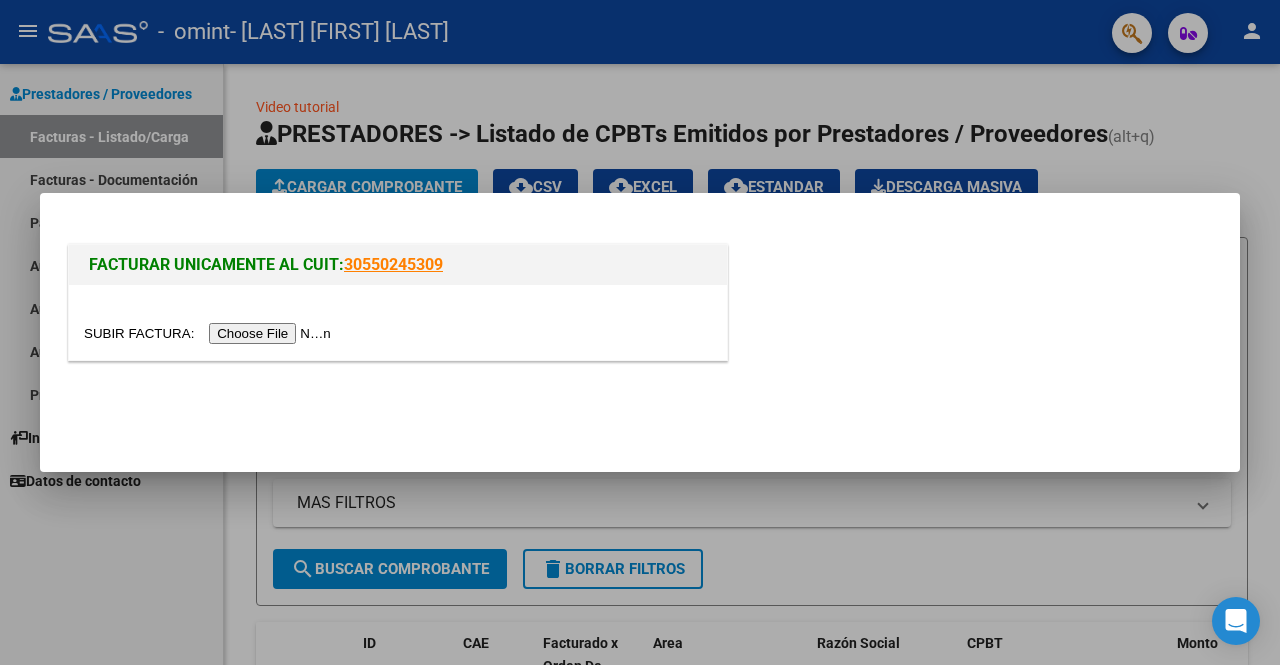 click at bounding box center [210, 333] 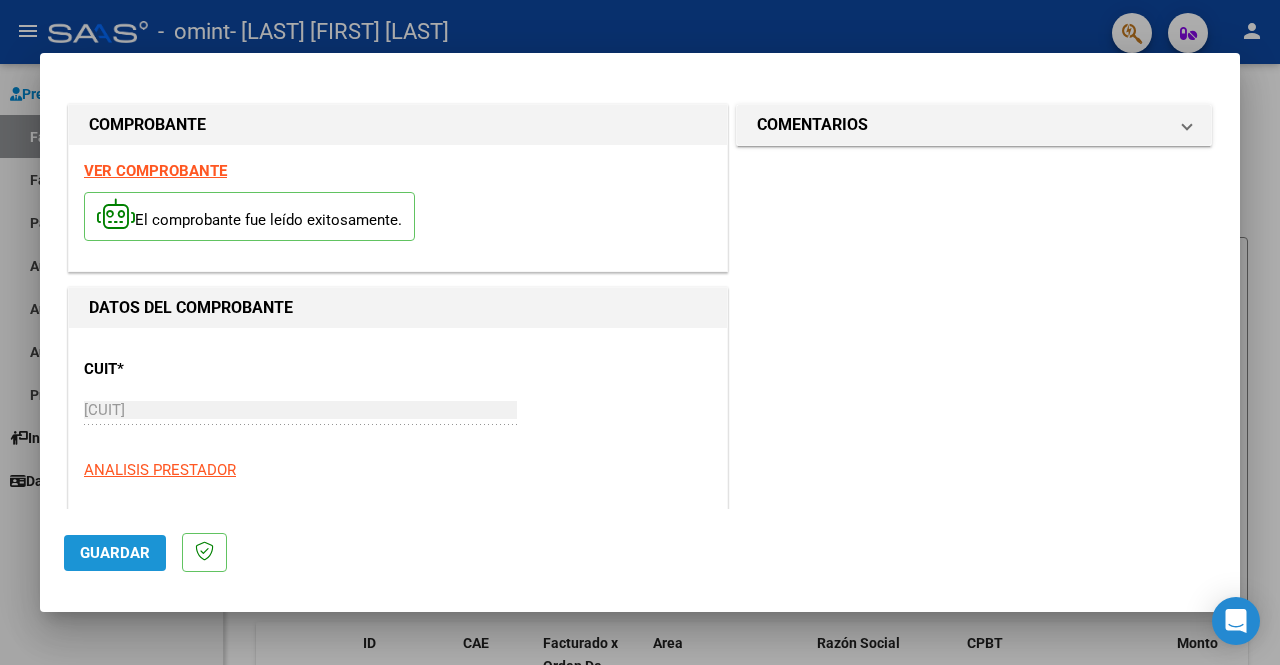 click on "Guardar" 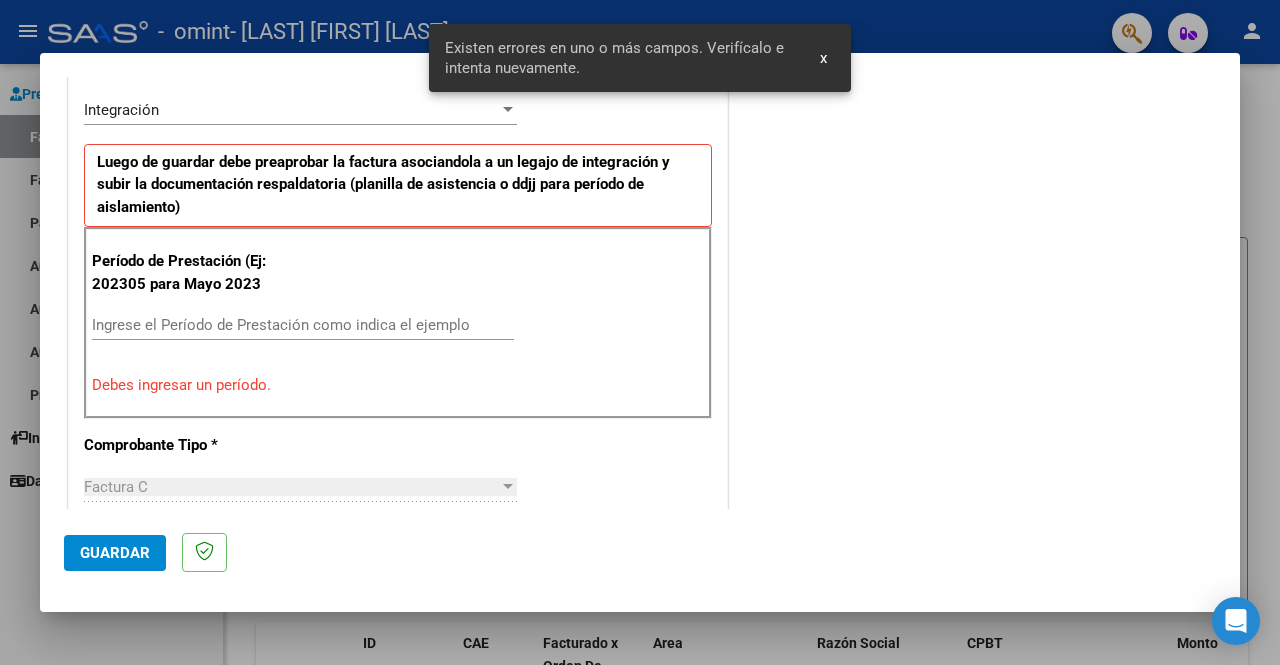 scroll, scrollTop: 462, scrollLeft: 0, axis: vertical 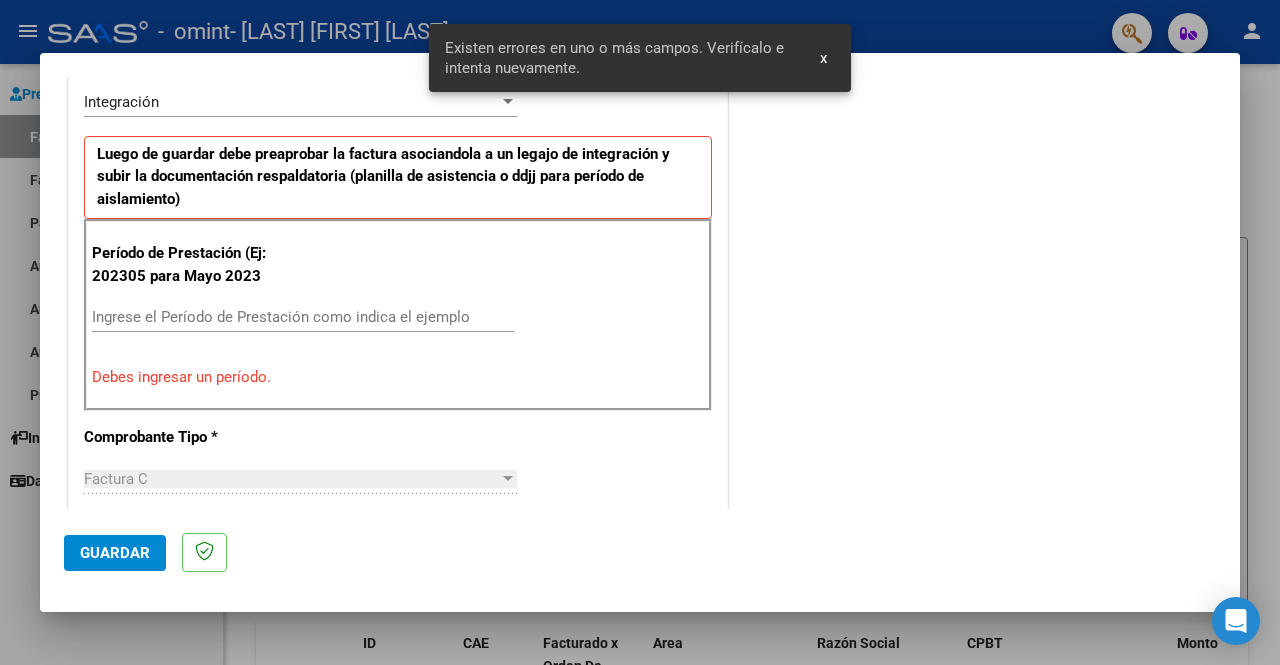 click on "Ingrese el Período de Prestación como indica el ejemplo" at bounding box center (303, 317) 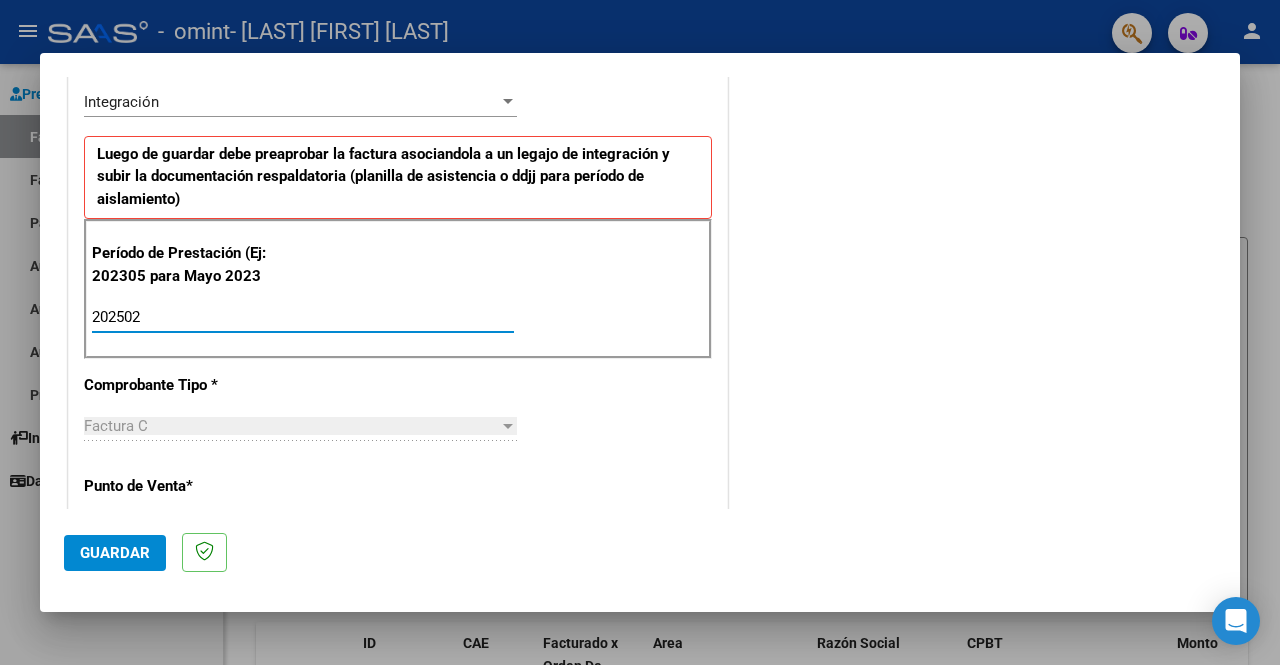 type on "202502" 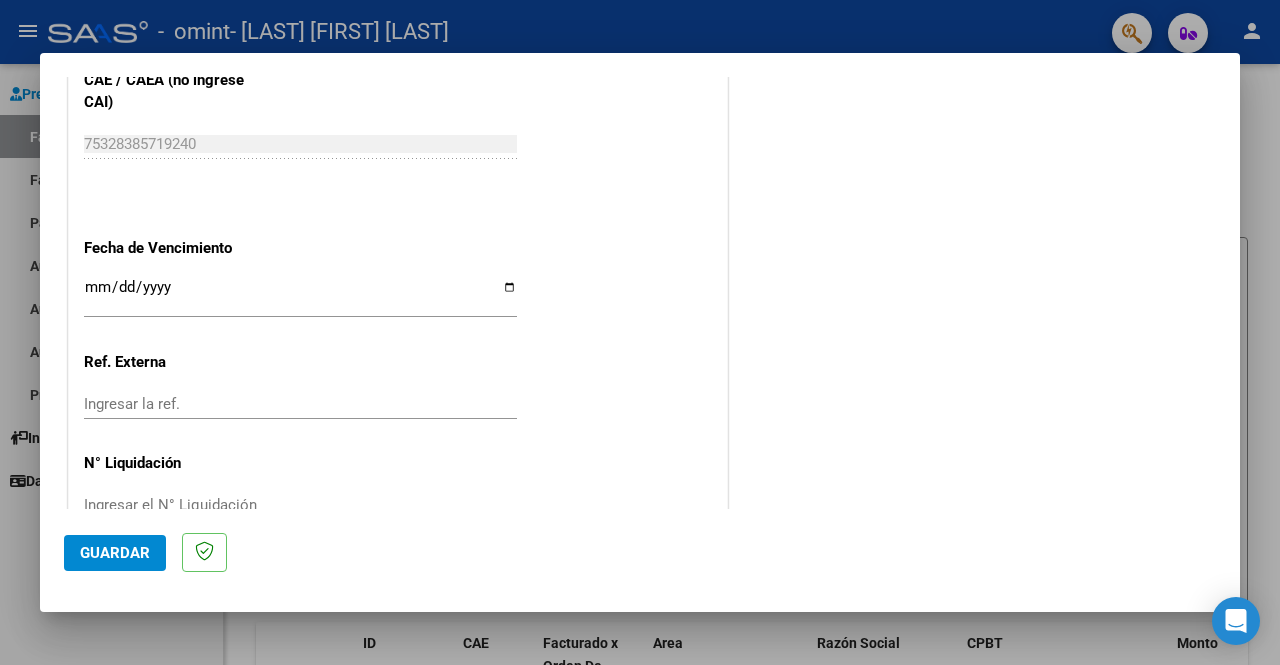 scroll, scrollTop: 1287, scrollLeft: 0, axis: vertical 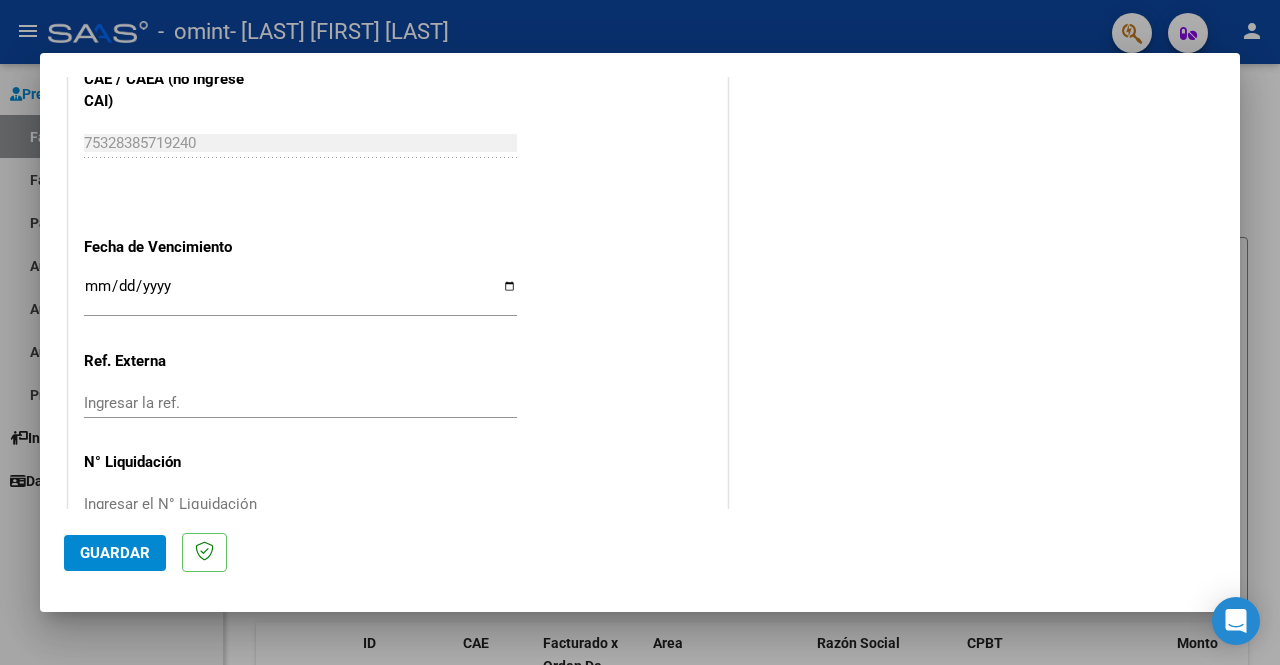 click on "Ingresar la fecha" at bounding box center [300, 294] 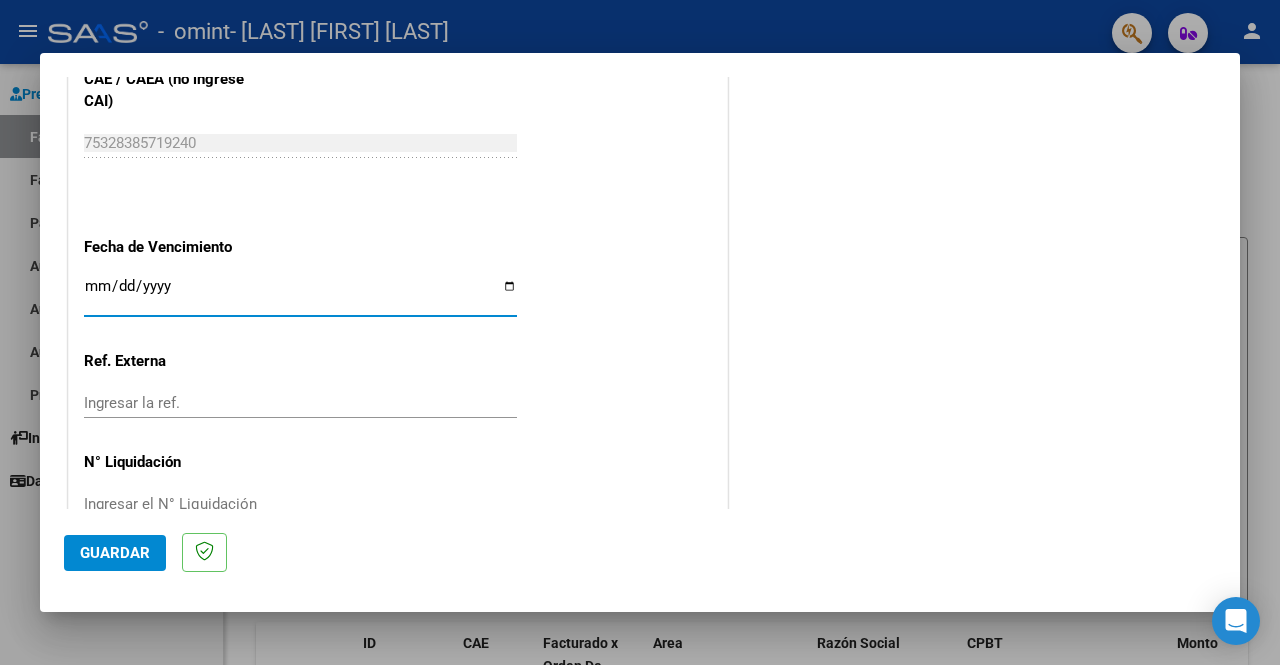 click on "Ingresar la fecha" at bounding box center [300, 294] 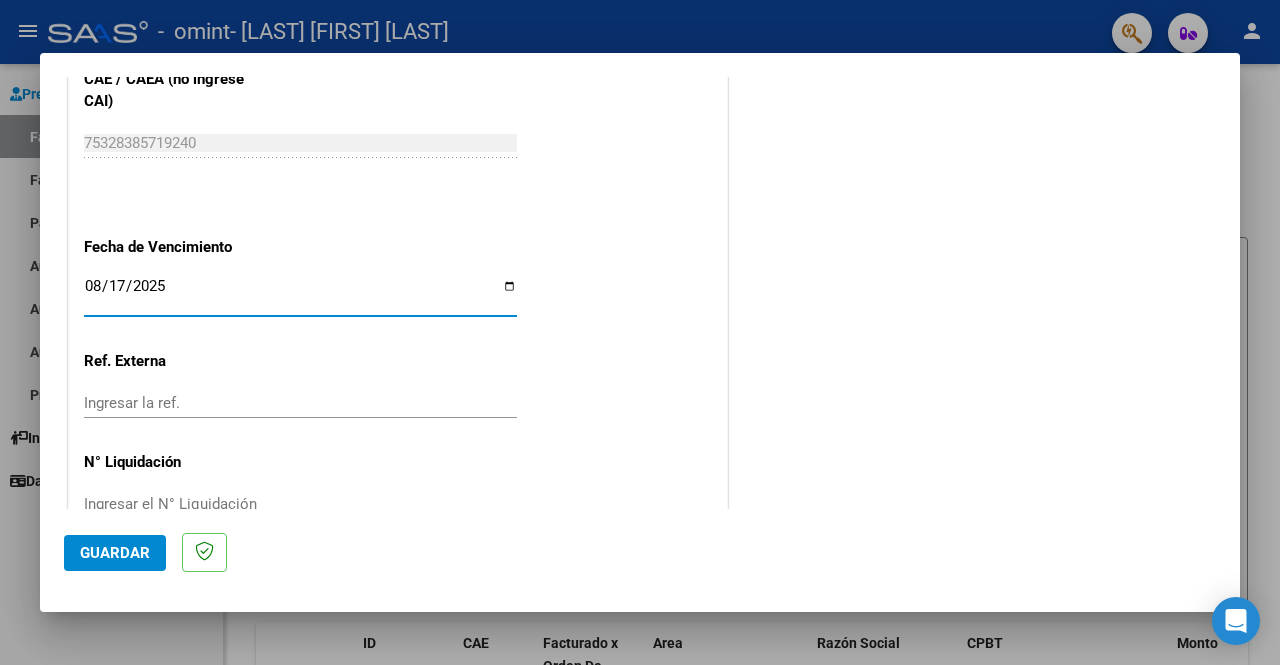 type on "2025-08-17" 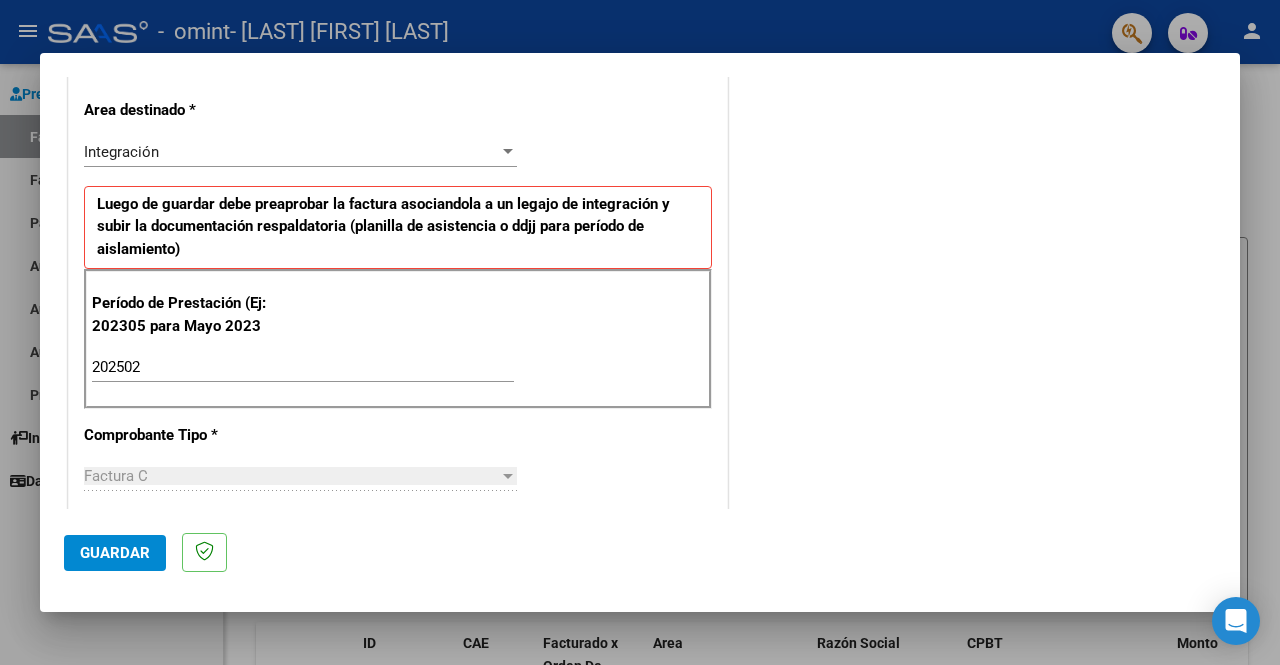 scroll, scrollTop: 0, scrollLeft: 0, axis: both 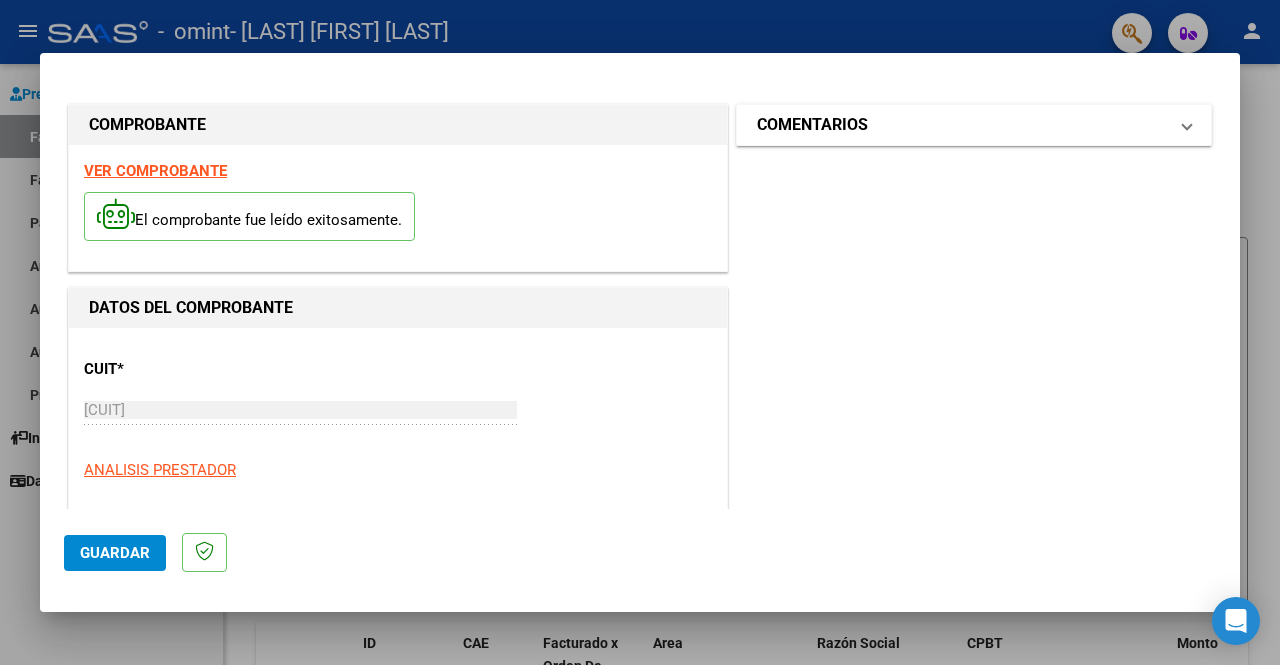 click on "COMENTARIOS" at bounding box center [962, 125] 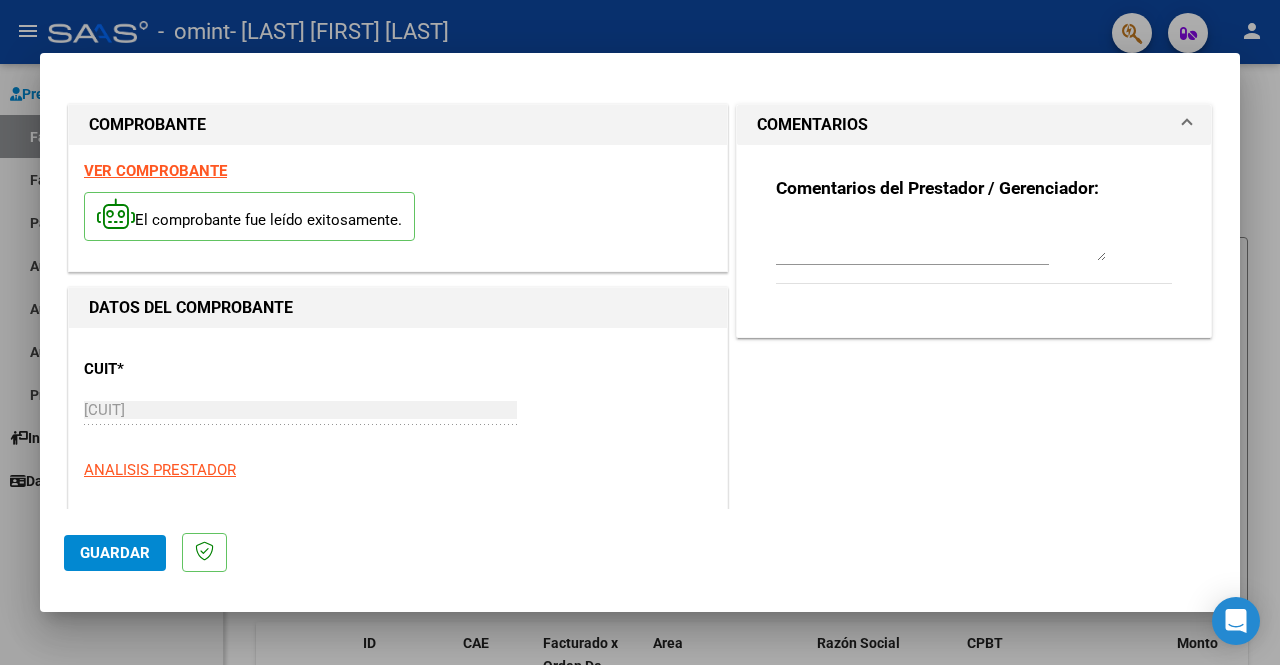 click at bounding box center (941, 241) 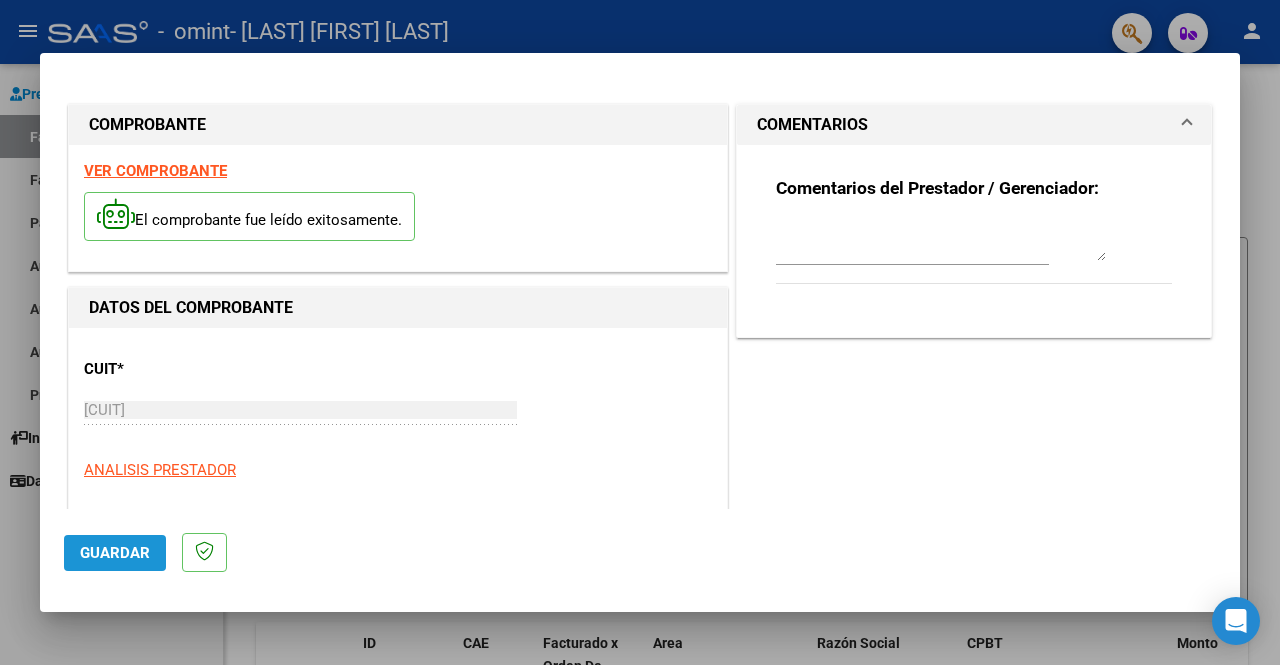 click on "Guardar" 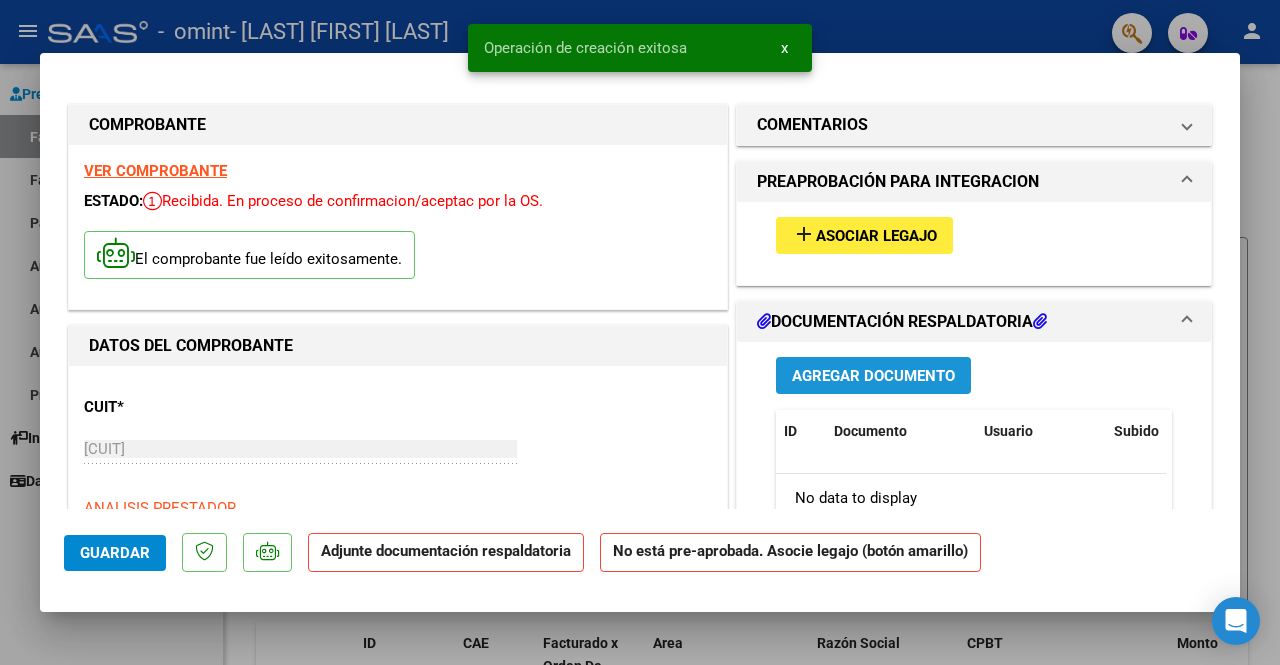 click on "Agregar Documento" at bounding box center (873, 376) 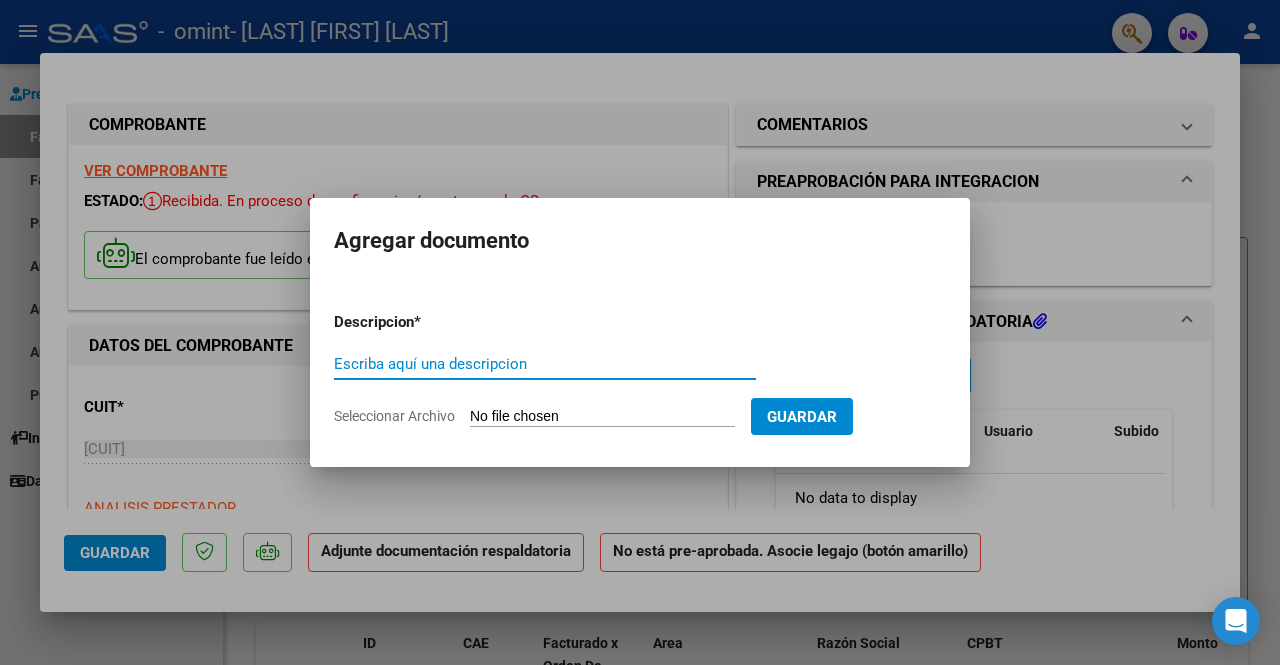 click on "Seleccionar Archivo" at bounding box center (602, 417) 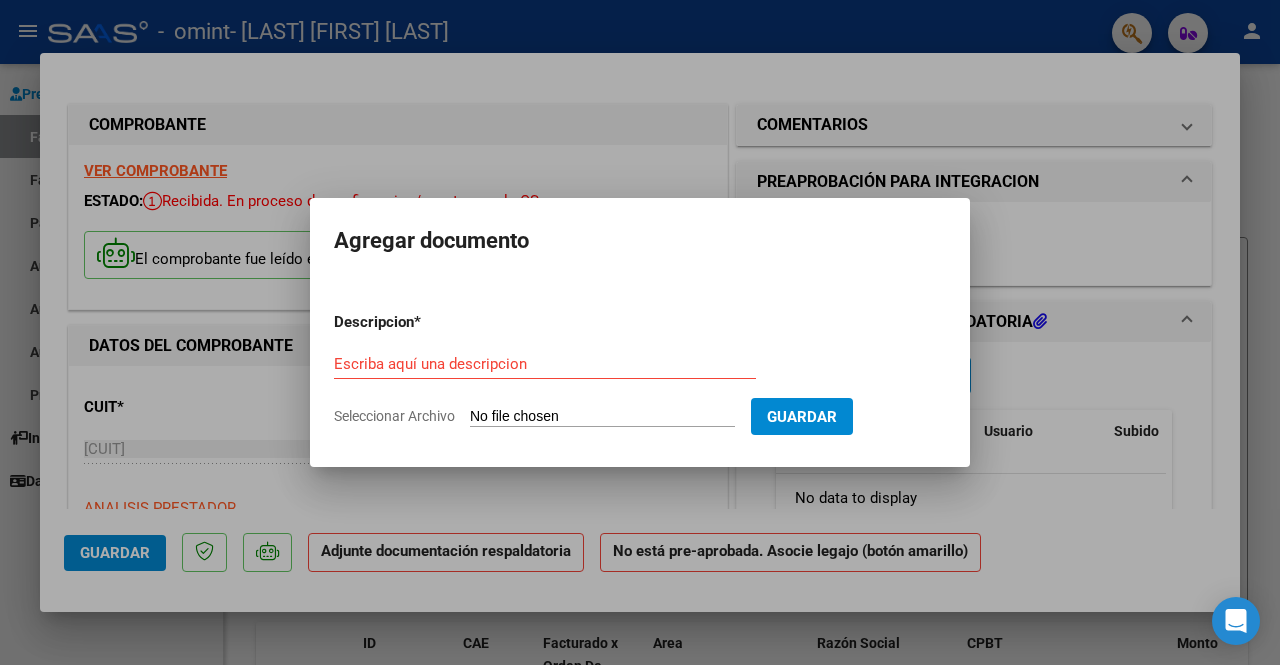 type on "C:\fakepath\PLANILLA DE ASISTENCIA.pdf" 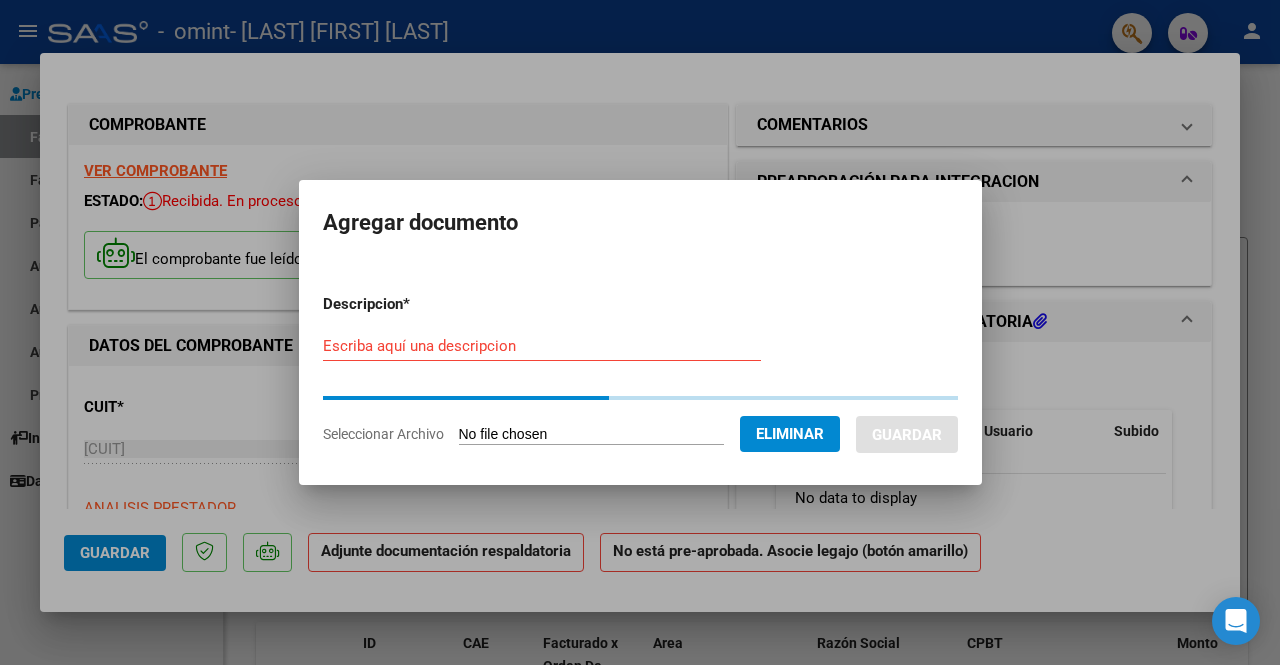 click on "Escriba aquí una descripcion" at bounding box center [542, 346] 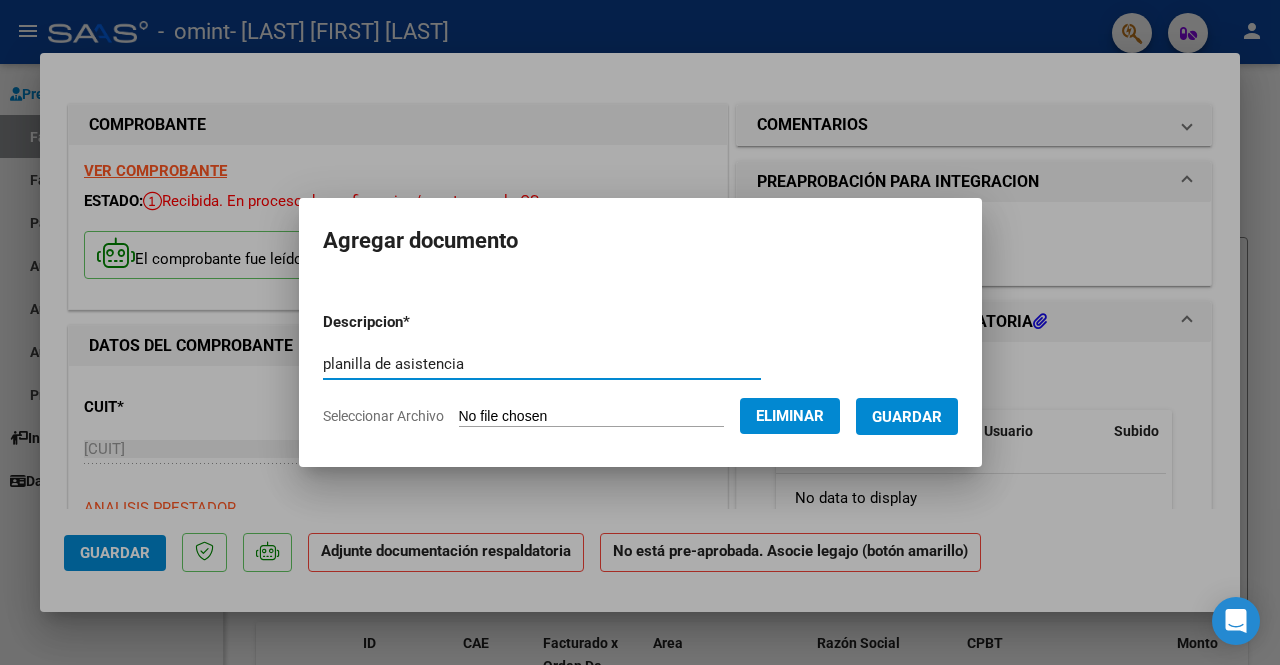 type on "planilla de asistencia" 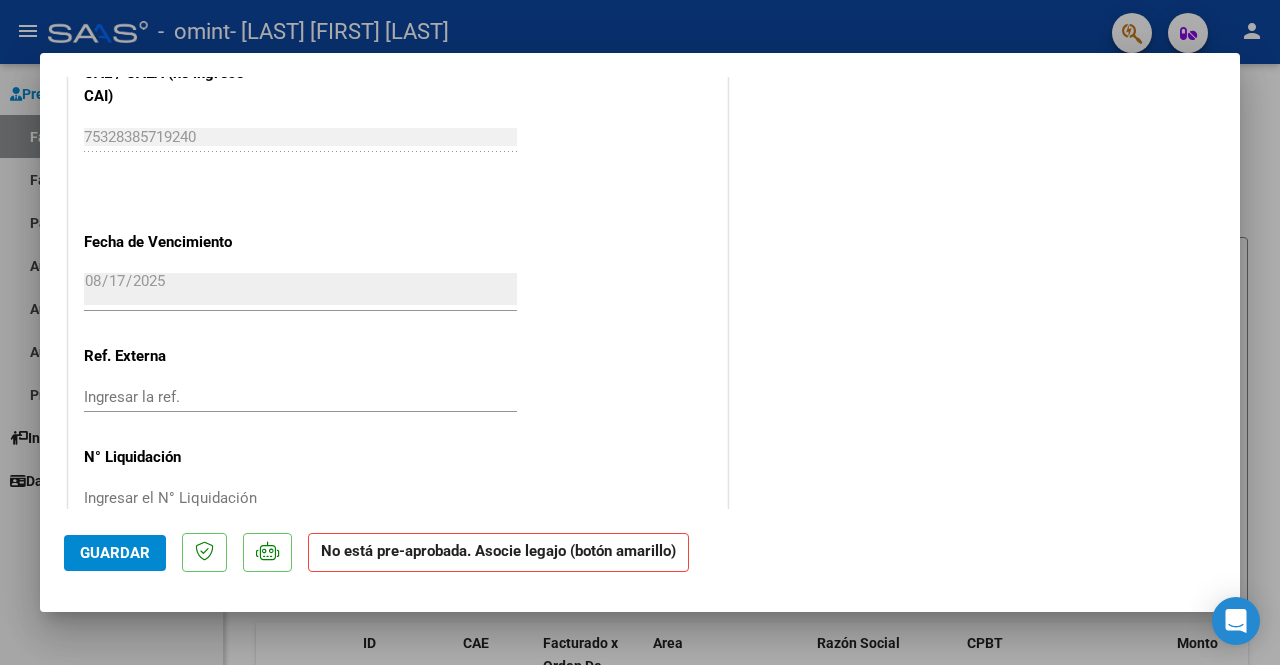 scroll, scrollTop: 1323, scrollLeft: 0, axis: vertical 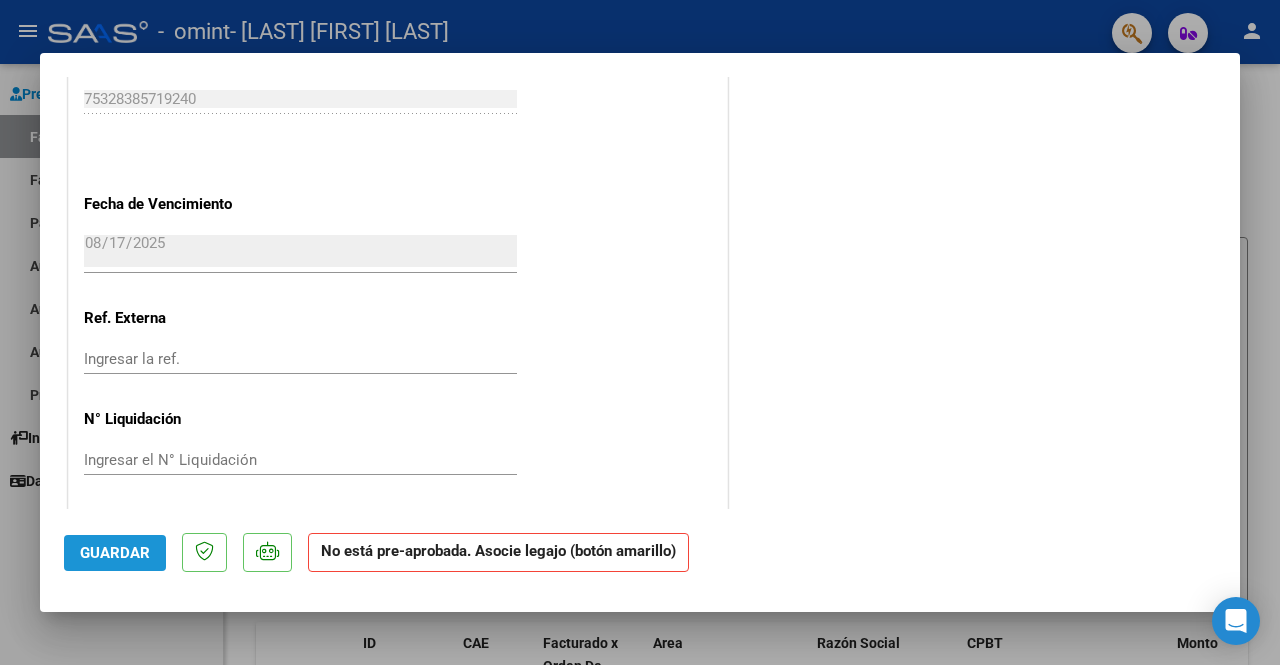 click on "Guardar" 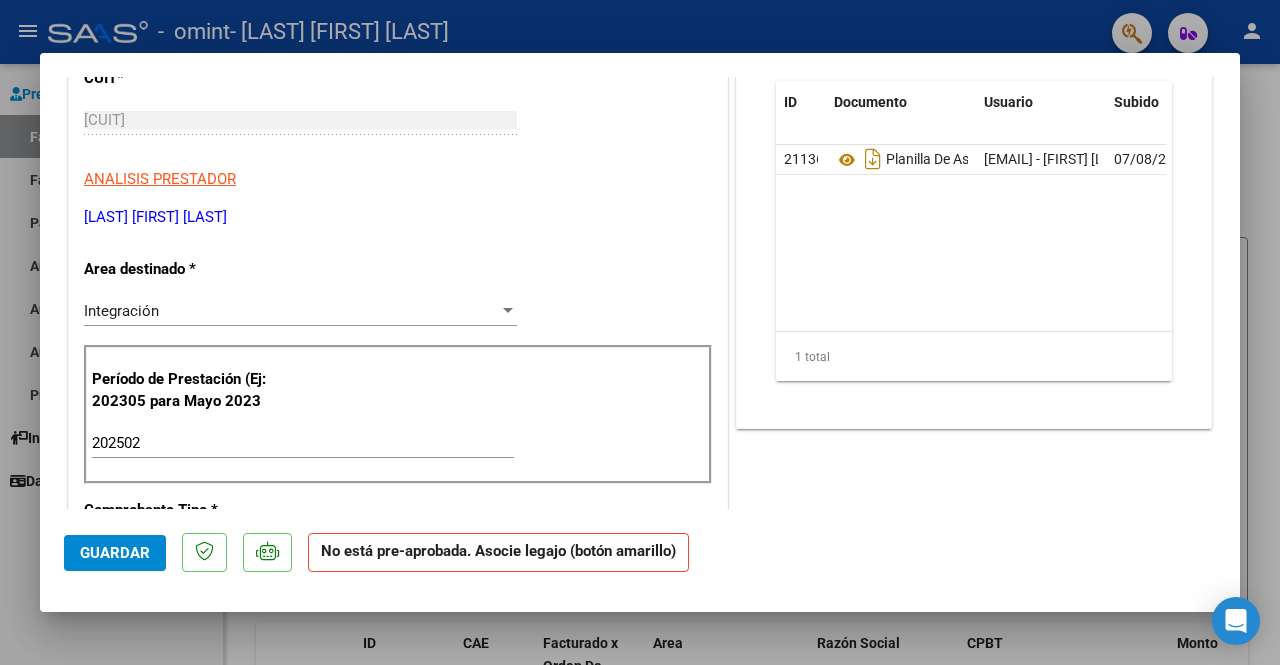 scroll, scrollTop: 326, scrollLeft: 0, axis: vertical 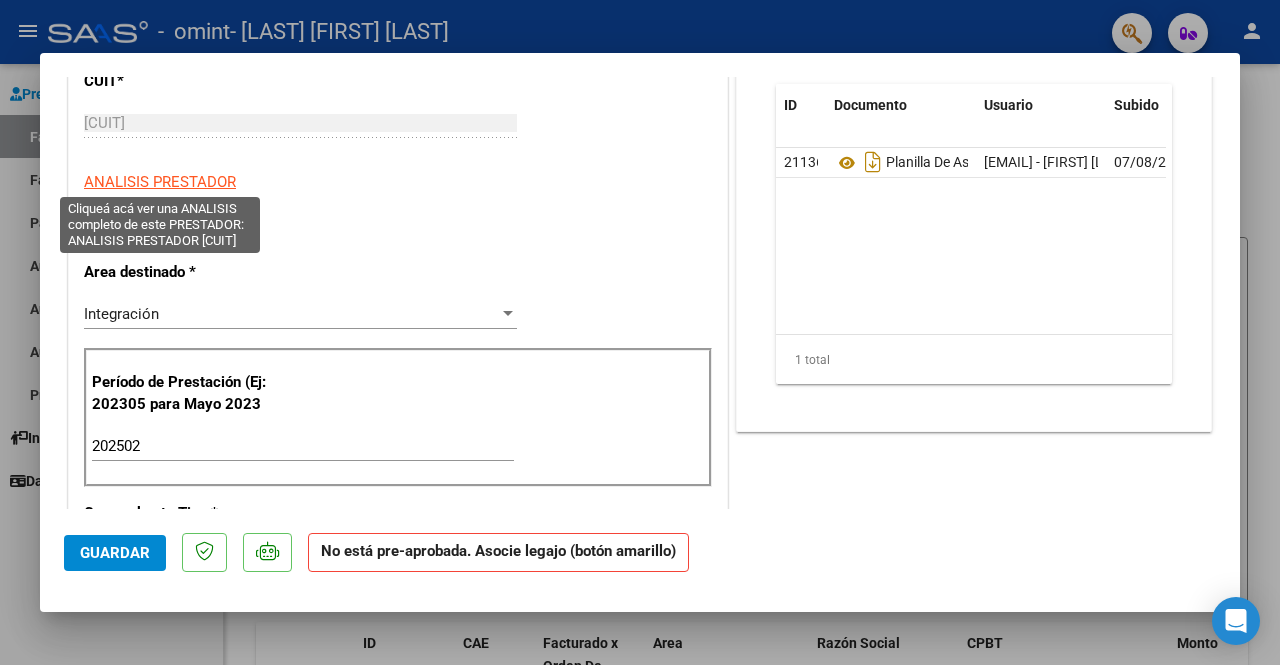click on "ANALISIS PRESTADOR" at bounding box center (160, 182) 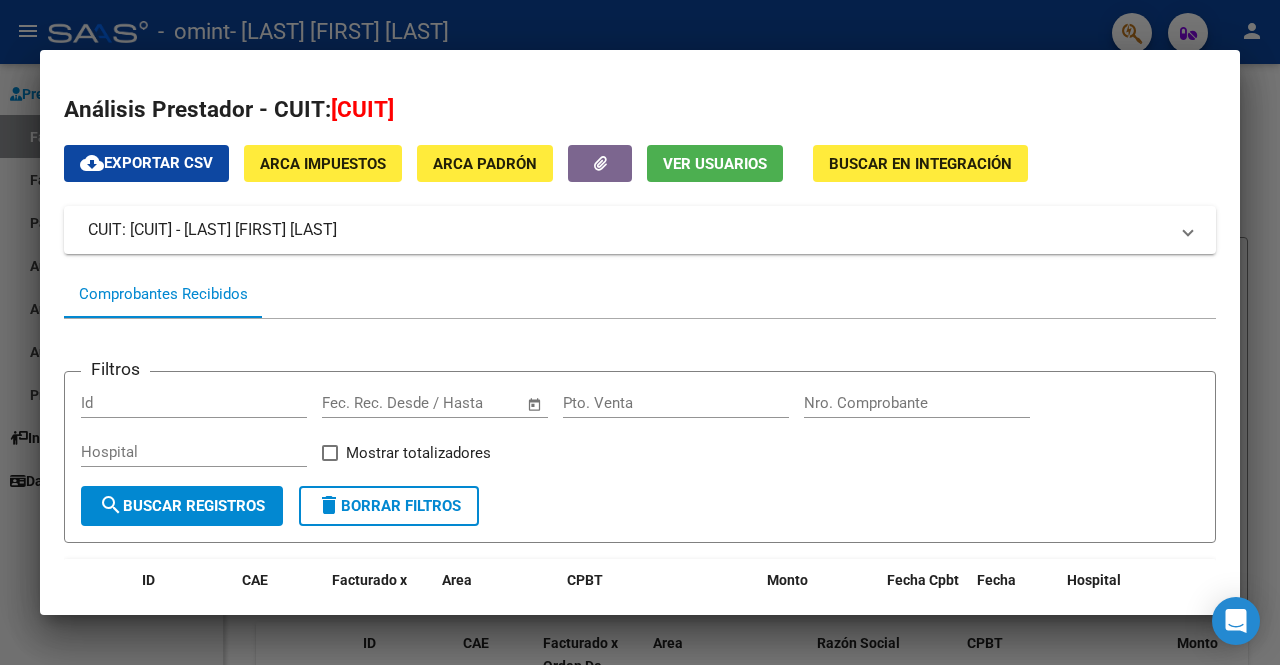 click at bounding box center [640, 332] 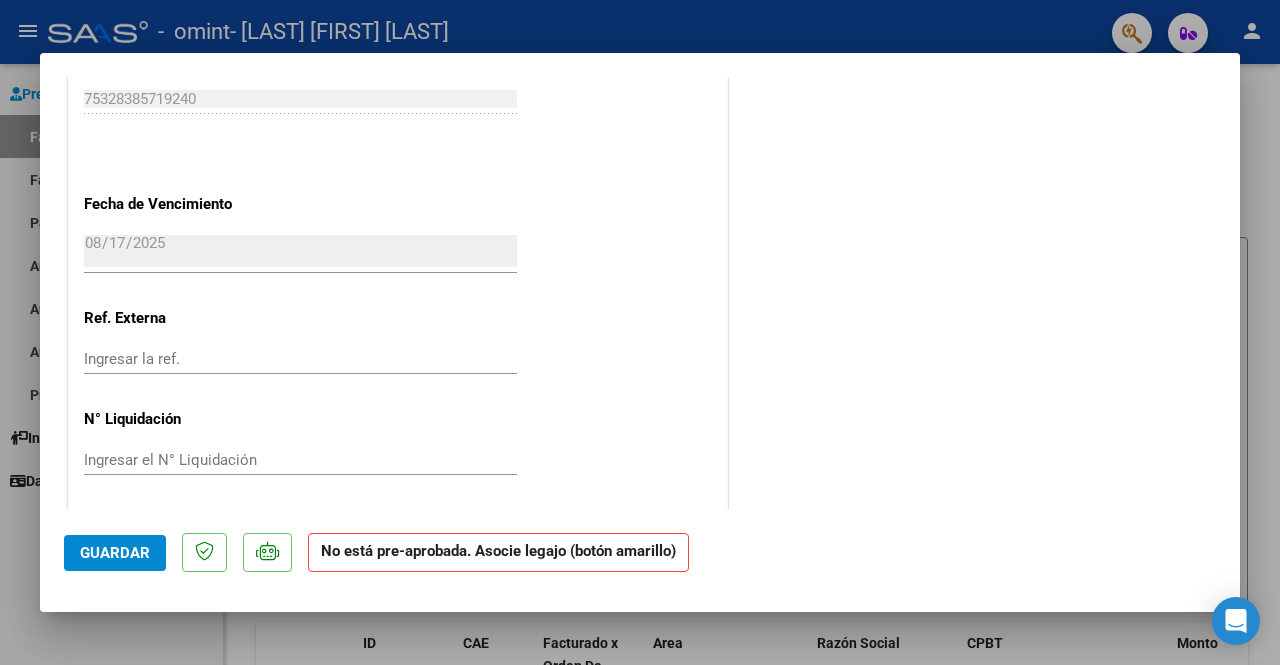 scroll, scrollTop: 1323, scrollLeft: 0, axis: vertical 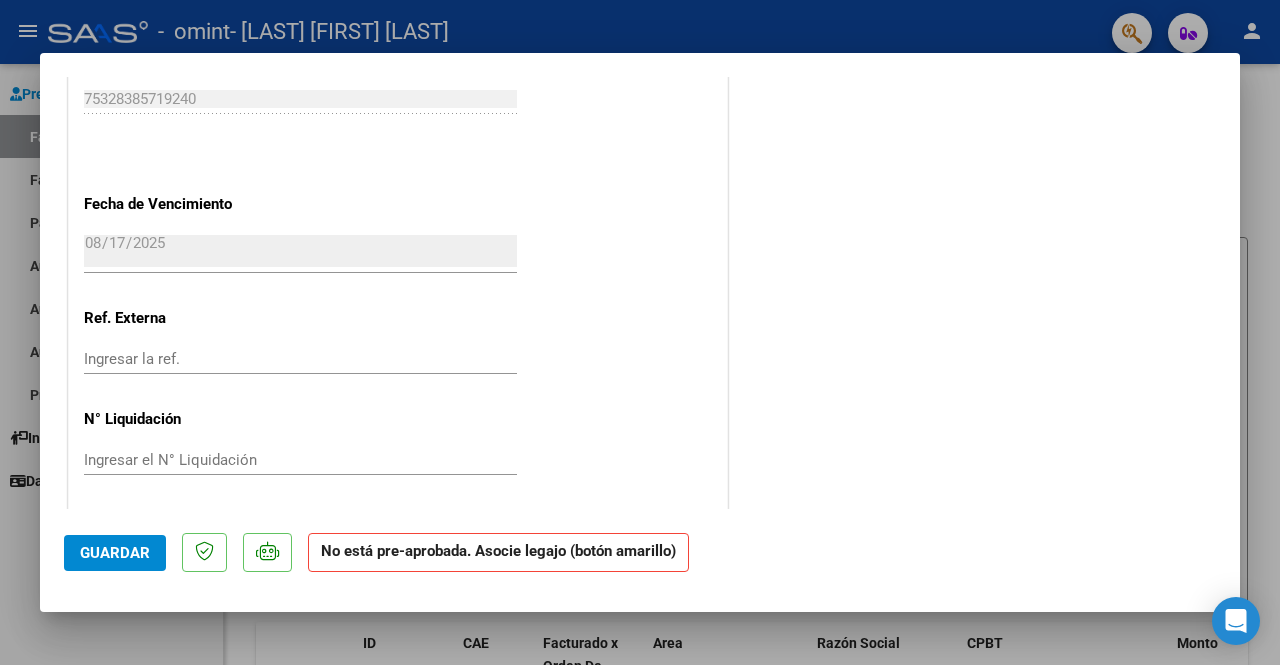 click on "Guardar" 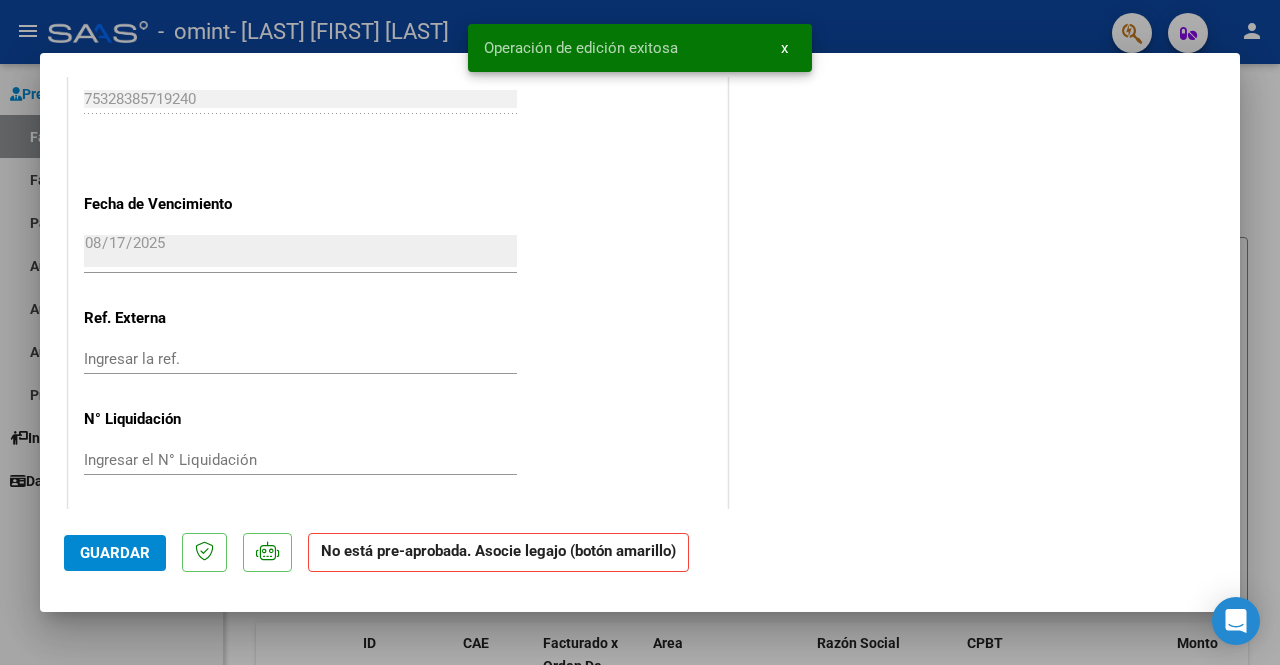 click at bounding box center (640, 332) 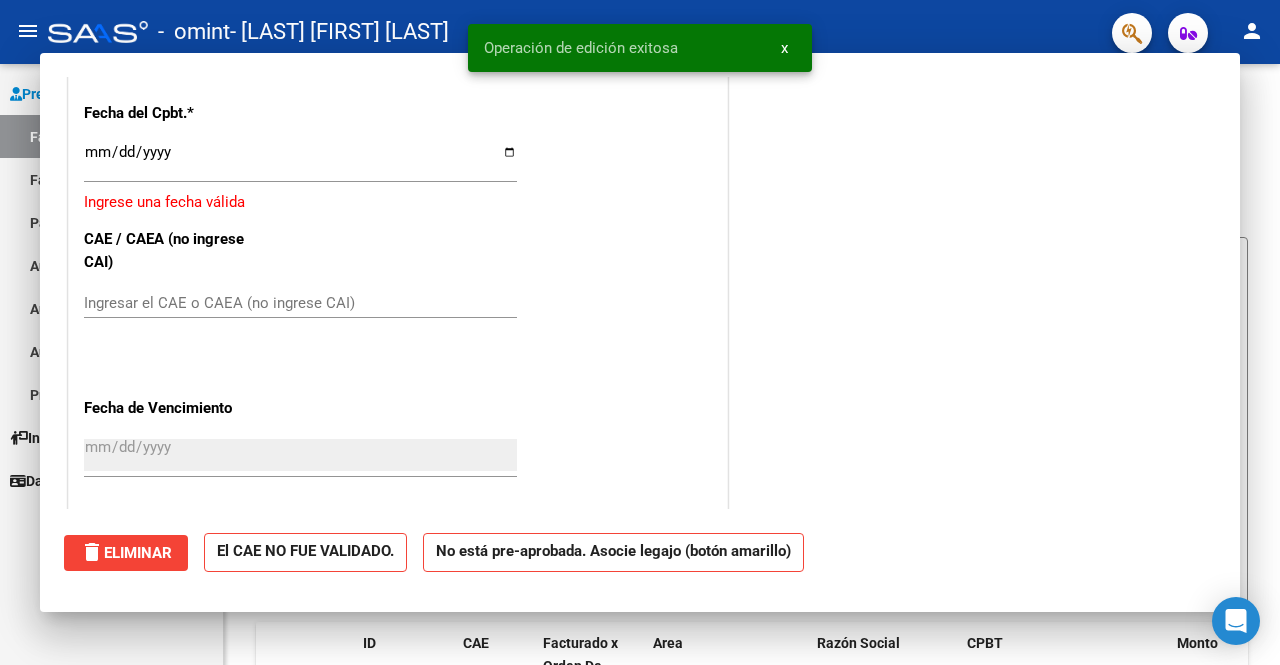 scroll, scrollTop: 0, scrollLeft: 0, axis: both 